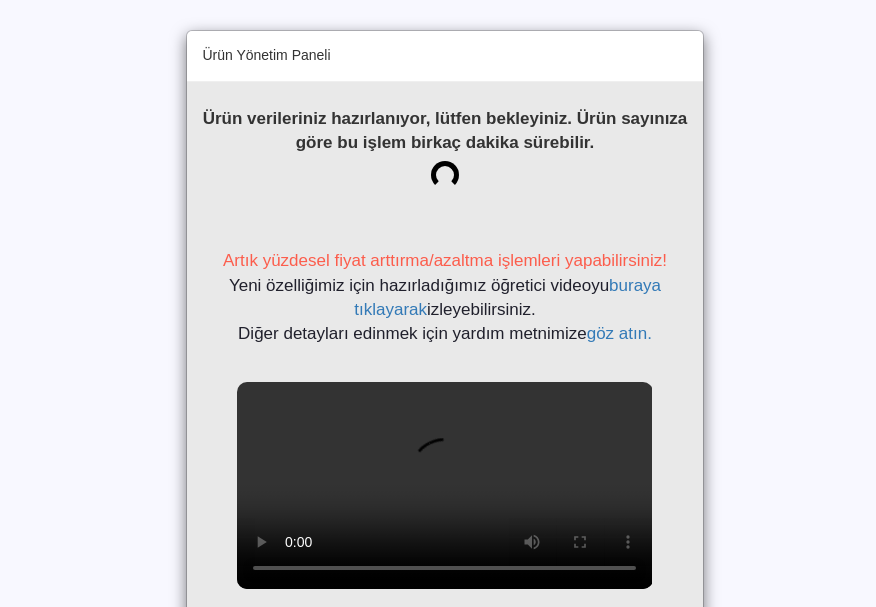 scroll, scrollTop: 0, scrollLeft: 0, axis: both 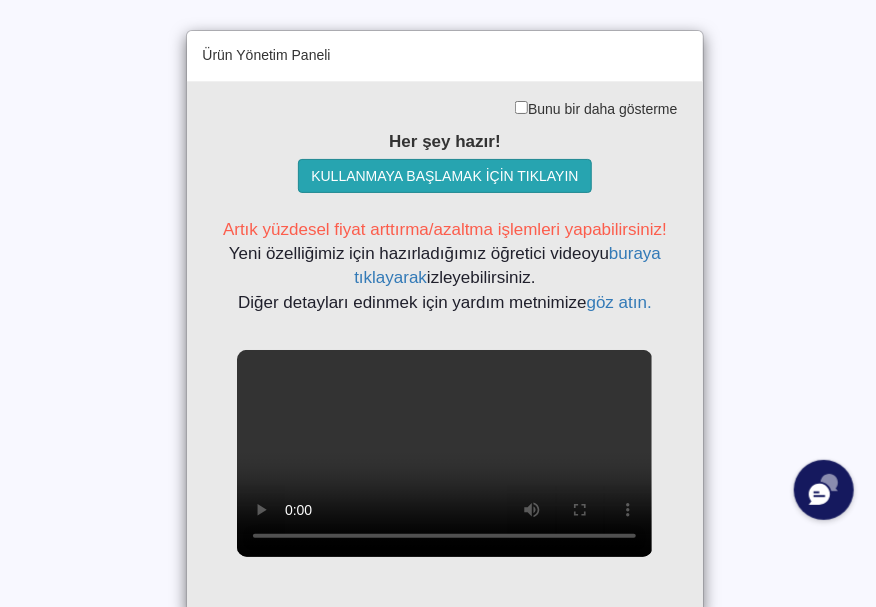 click on "KULLANMAYA BAŞLAMAK İÇİN TIKLAYIN" at bounding box center [444, 176] 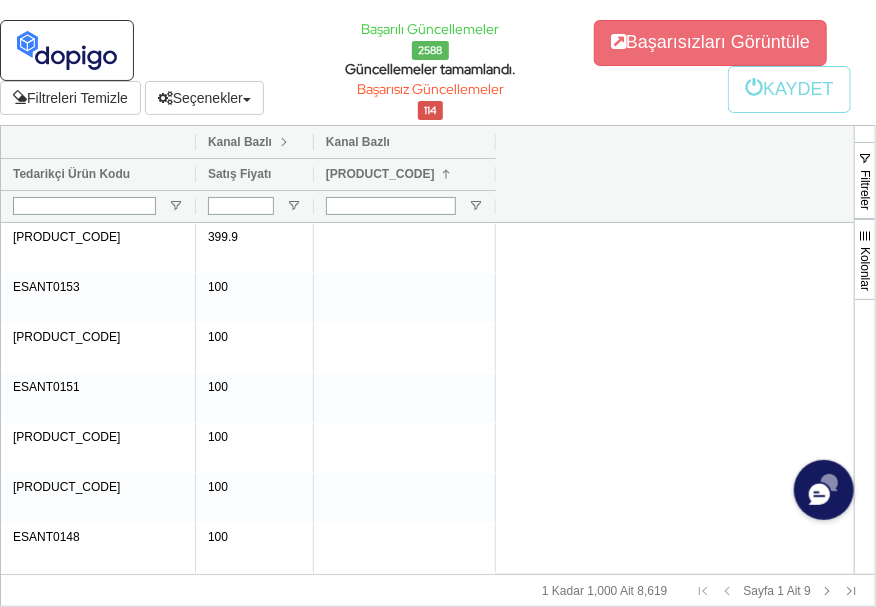 click at bounding box center (284, 142) 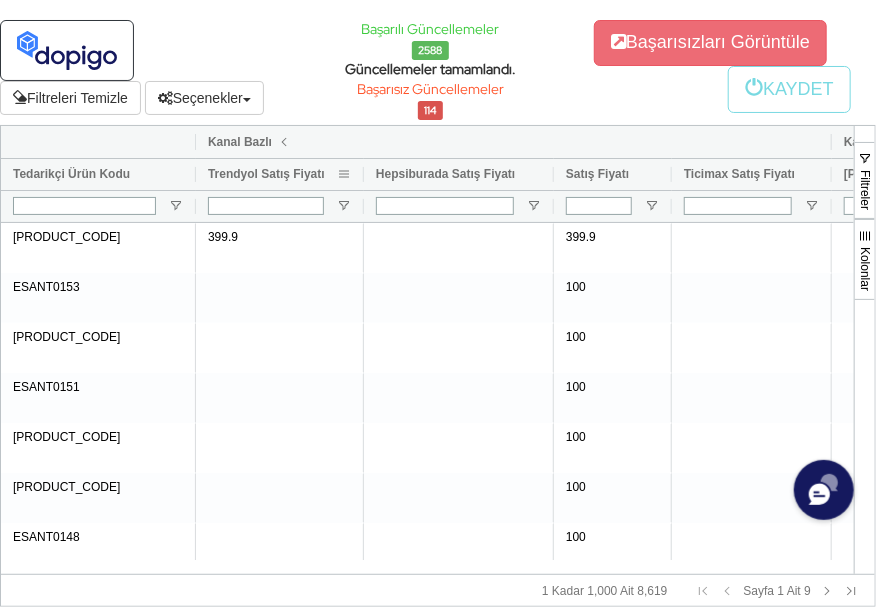 click at bounding box center (344, 174) 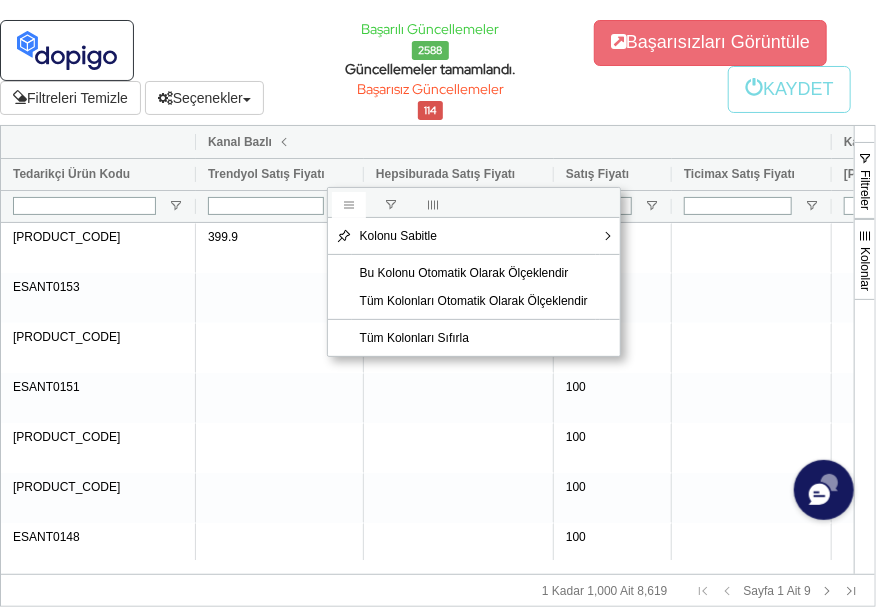 drag, startPoint x: 424, startPoint y: 210, endPoint x: 413, endPoint y: 213, distance: 11.401754 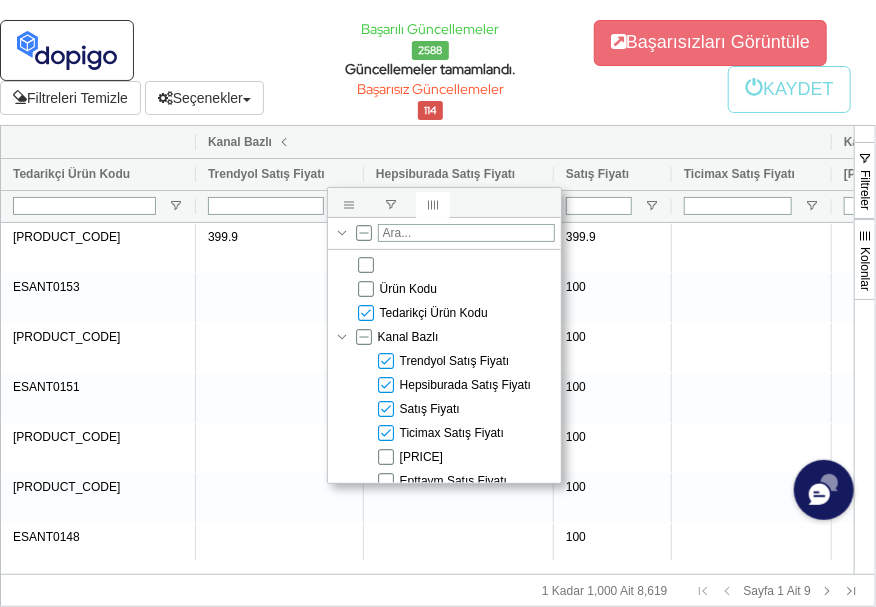 click on "Trendyol Satış Fiyatı" at bounding box center [455, 361] 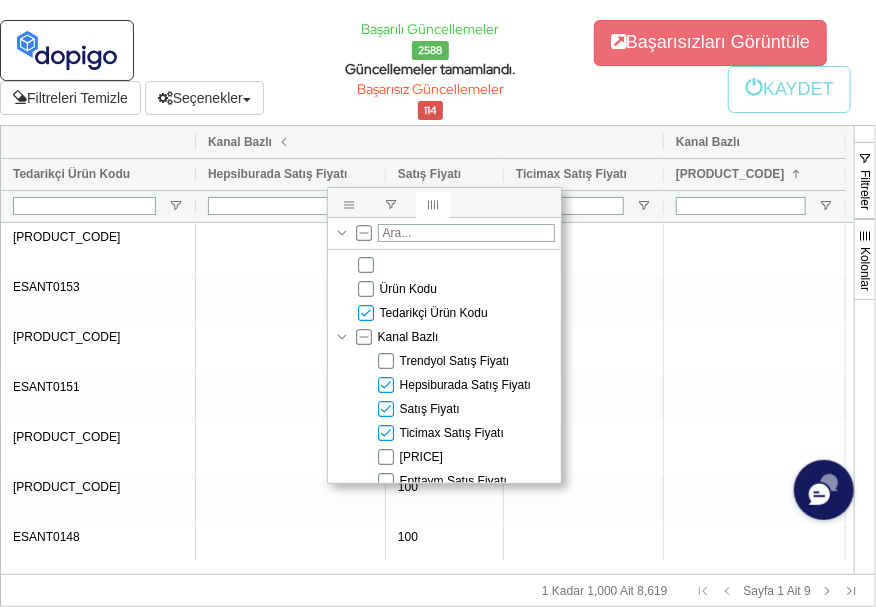 click on "Hepsiburada Satış Fiyatı" at bounding box center [465, 385] 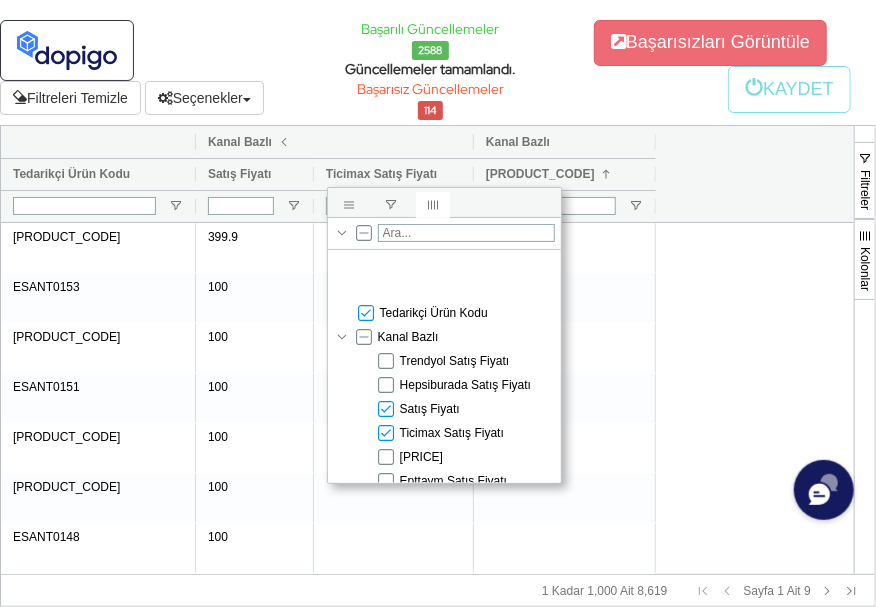 scroll, scrollTop: 90, scrollLeft: 0, axis: vertical 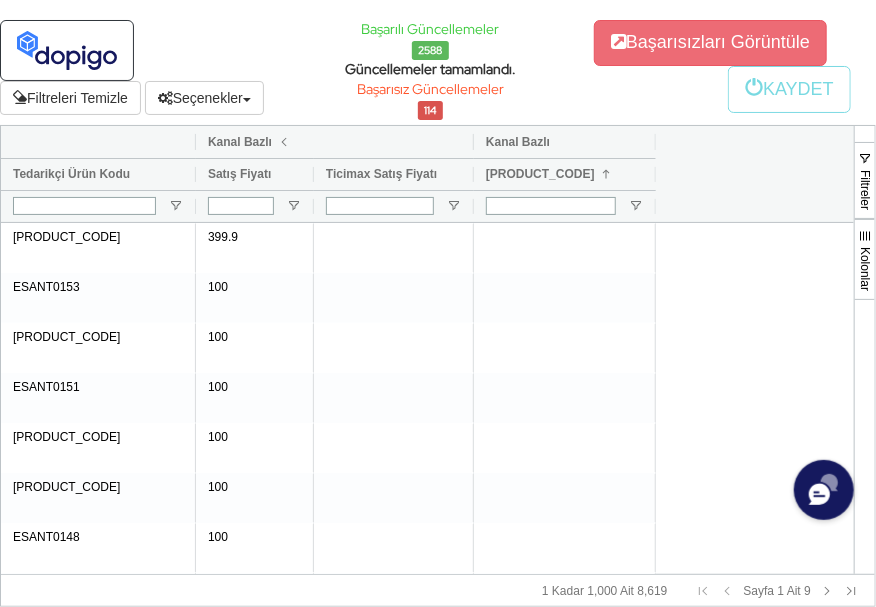 click on "[PRODUCT_CODE] 100 [PRODUCT_CODE] 100 [PRODUCT_CODE] 100 [PRODUCT_CODE] 100 [PRODUCT_CODE] 100 [PRODUCT_CODE] 100 [PRODUCT_CODE] 100 [PRODUCT_CODE] 100 [PRODUCT_CODE] 100 [PRODUCT_CODE] 100 [PRODUCT_CODE] 100 [PRODUCT_CODE] 100 [PRODUCT_CODE] 100 [PRODUCT_CODE] 100" at bounding box center (427, 25223) 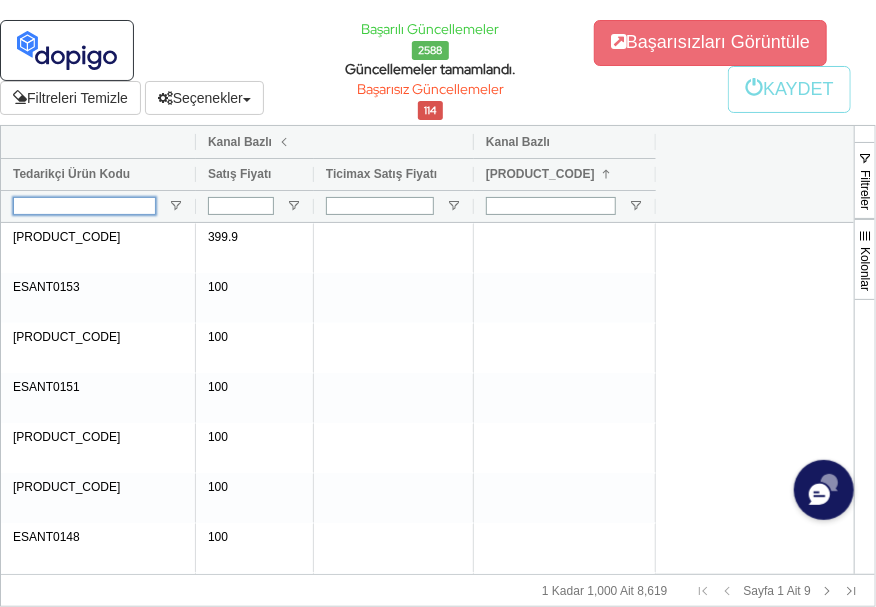 click at bounding box center [84, 206] 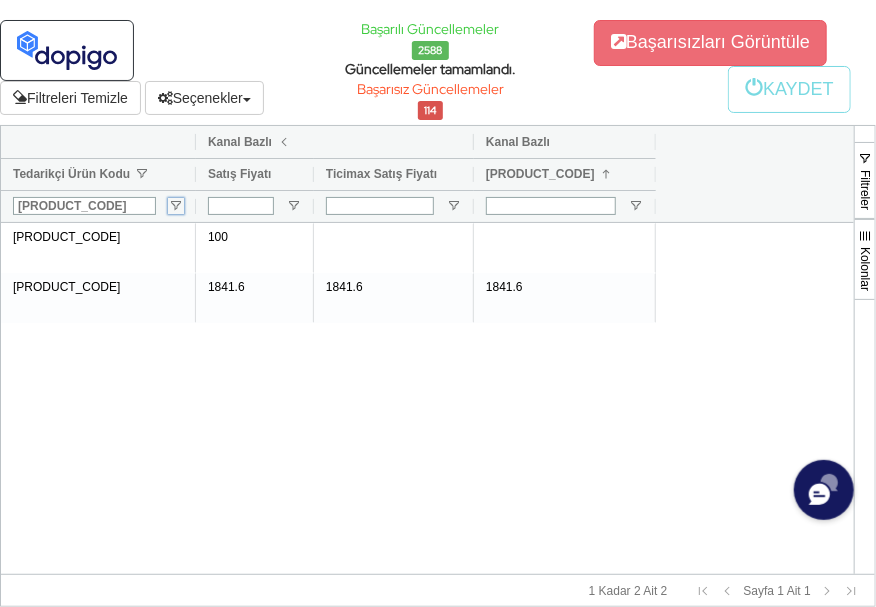 click at bounding box center (176, 206) 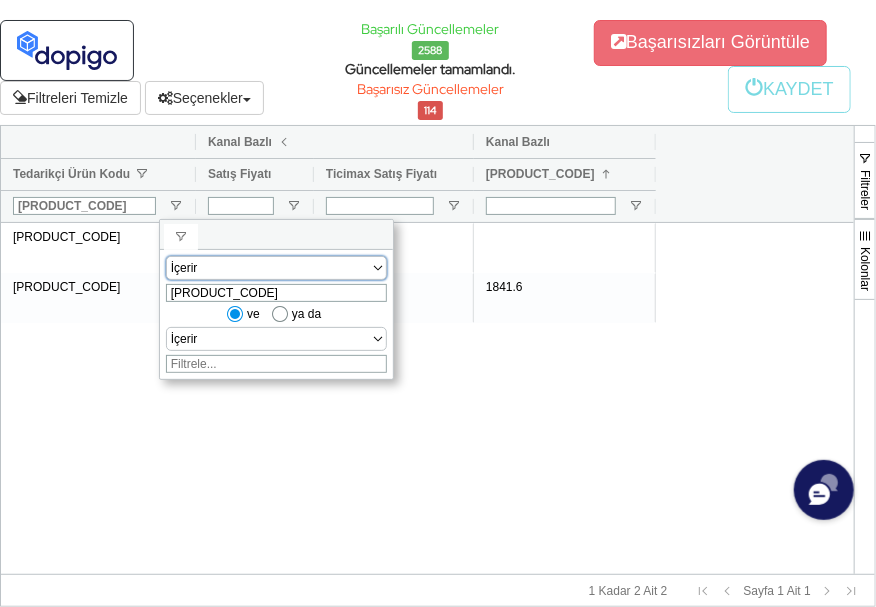 click on "İçerir" at bounding box center (268, 268) 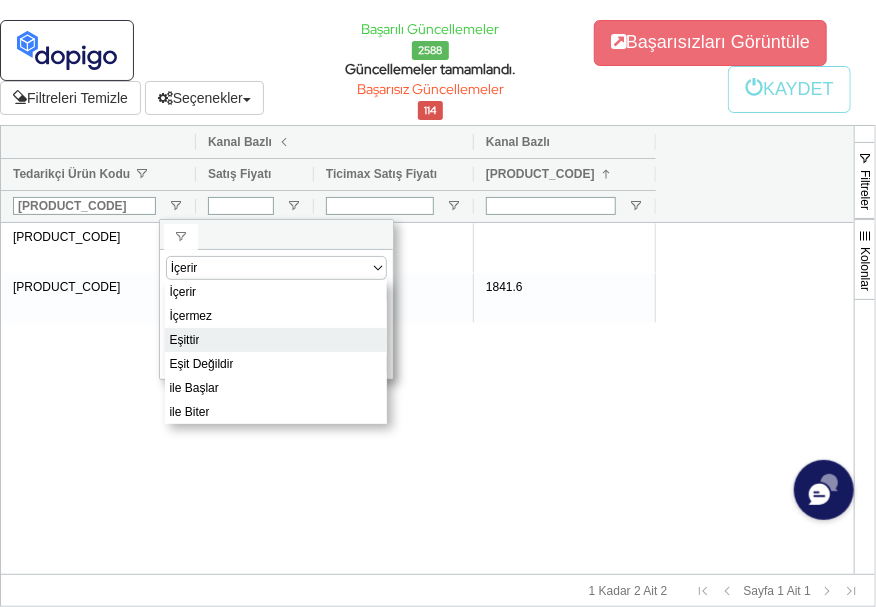 click on "Eşittir" at bounding box center (276, 340) 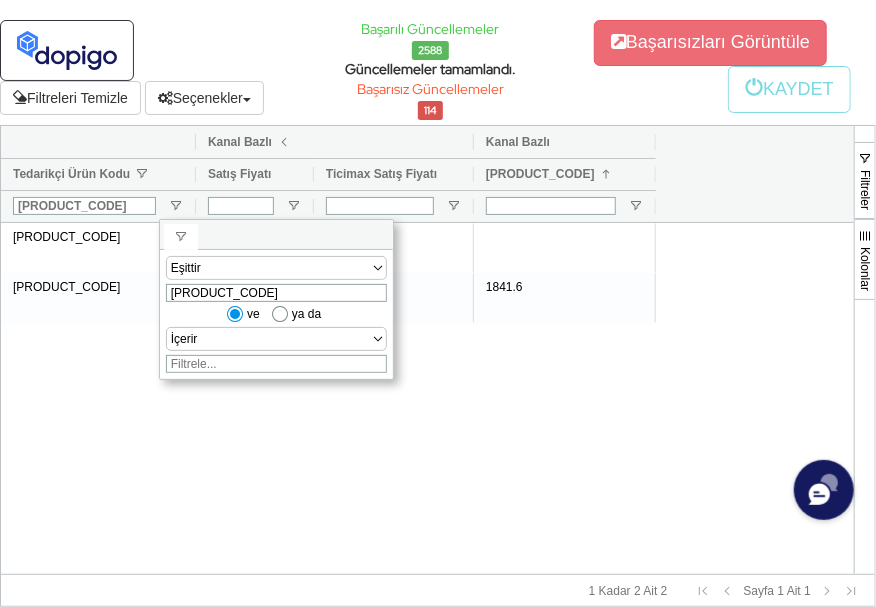 click on "[PRODUCT_CODE] 100 [PRODUCT_CODE] 1841.6 1841.6 1841.6" at bounding box center [427, 398] 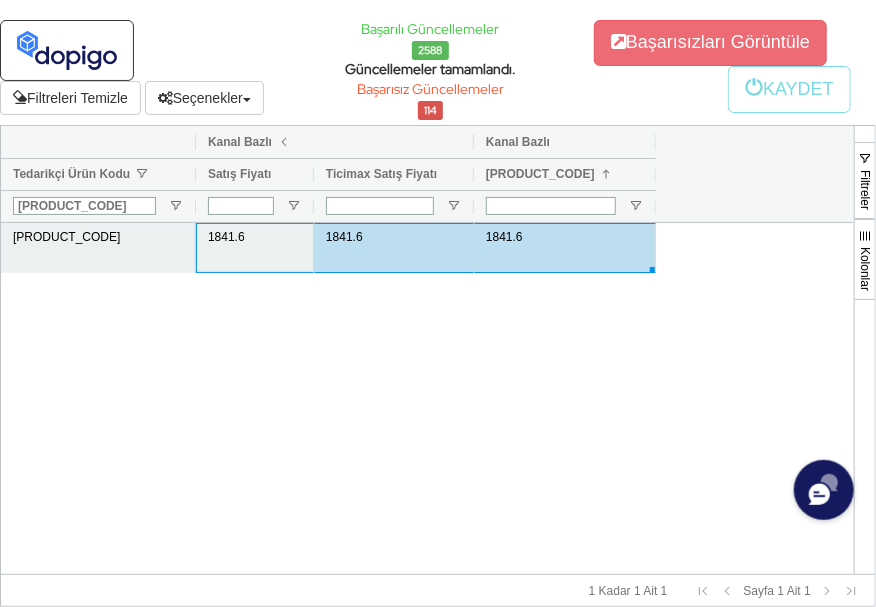 drag, startPoint x: 226, startPoint y: 266, endPoint x: 589, endPoint y: 270, distance: 363.02203 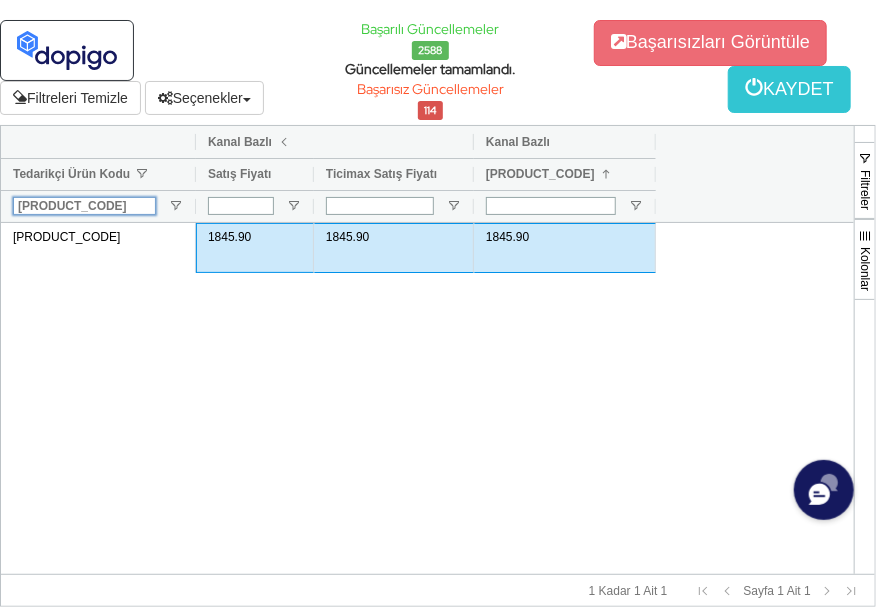 drag, startPoint x: 96, startPoint y: 227, endPoint x: 0, endPoint y: 266, distance: 103.6195 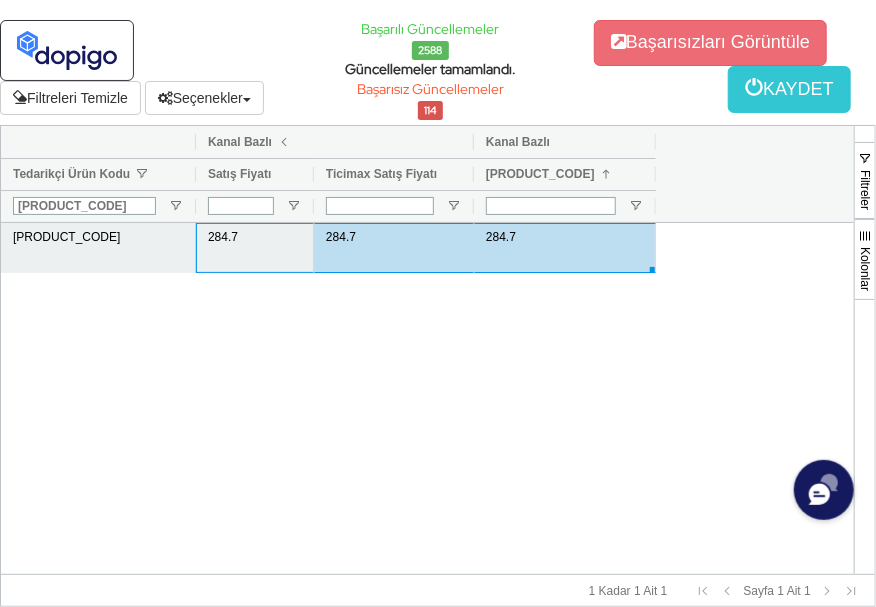 drag, startPoint x: 234, startPoint y: 268, endPoint x: 530, endPoint y: 274, distance: 296.0608 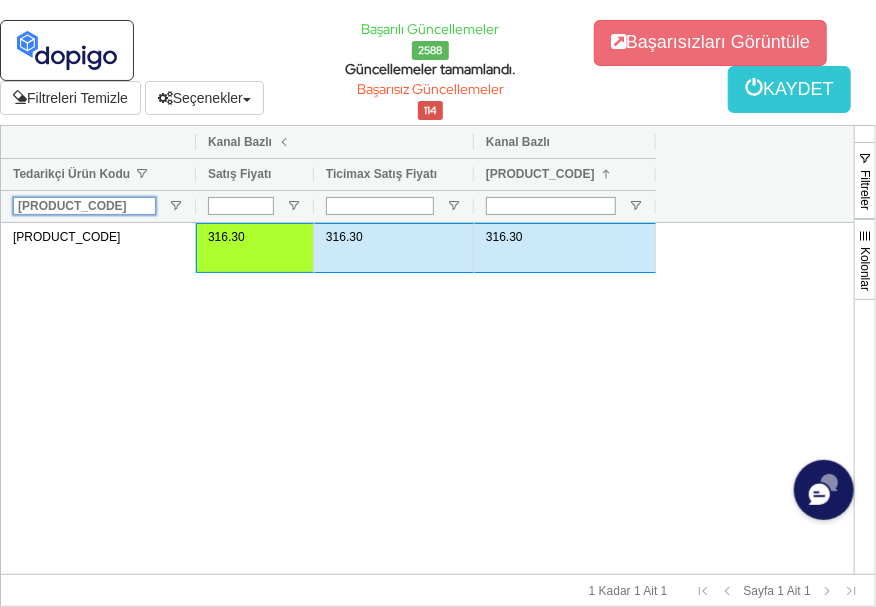 drag, startPoint x: 98, startPoint y: 235, endPoint x: 0, endPoint y: 263, distance: 101.92154 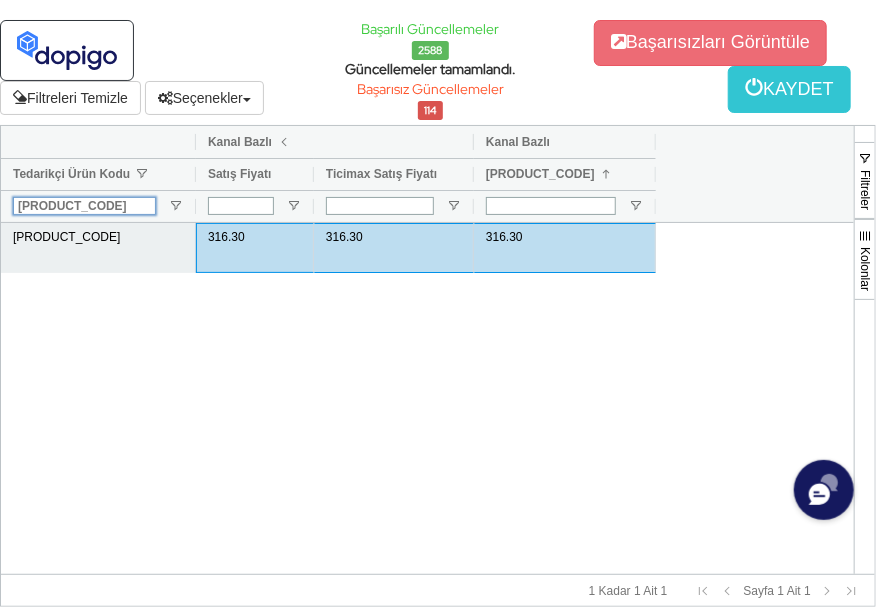 paste on "957" 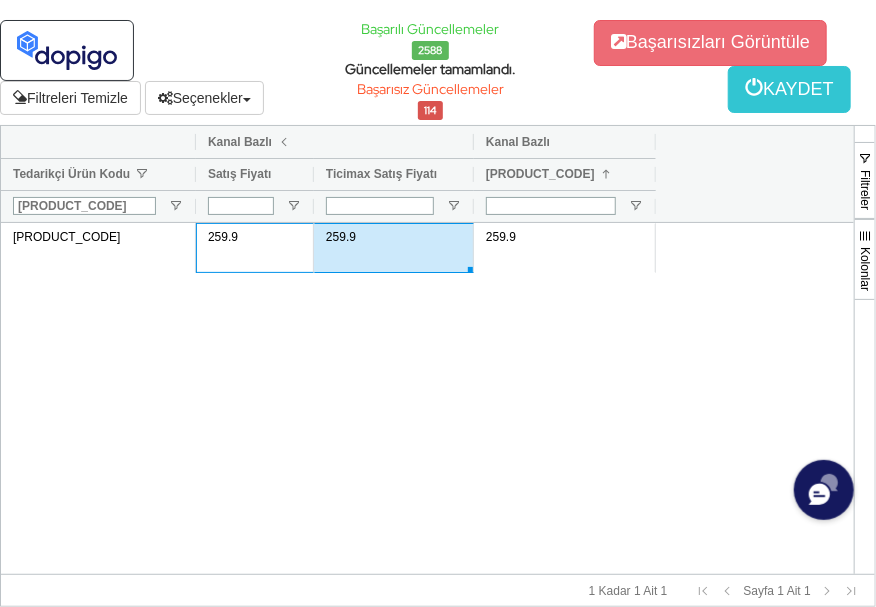 drag, startPoint x: 205, startPoint y: 291, endPoint x: 497, endPoint y: 285, distance: 292.06165 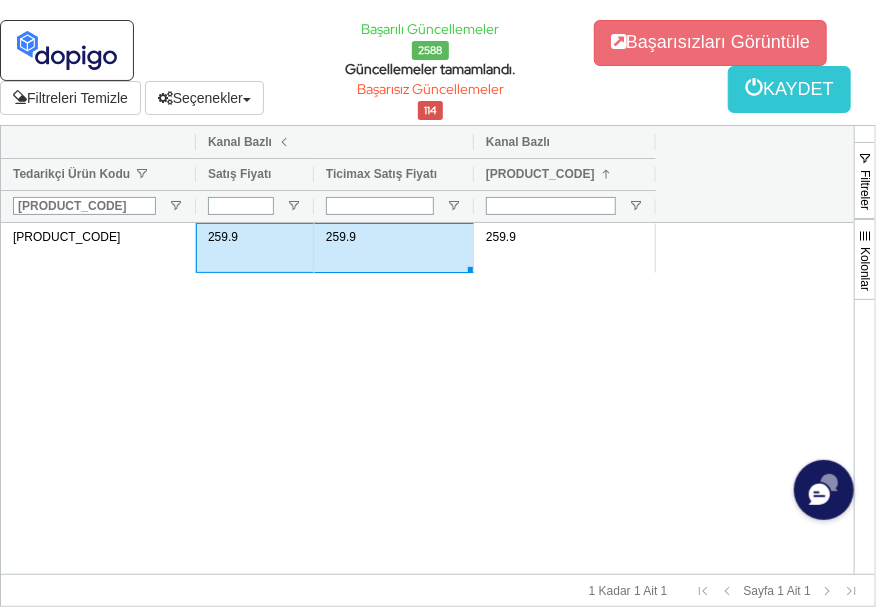 click on "[PRODUCT_CODE] 259.9 259.9 259.9" at bounding box center (427, 398) 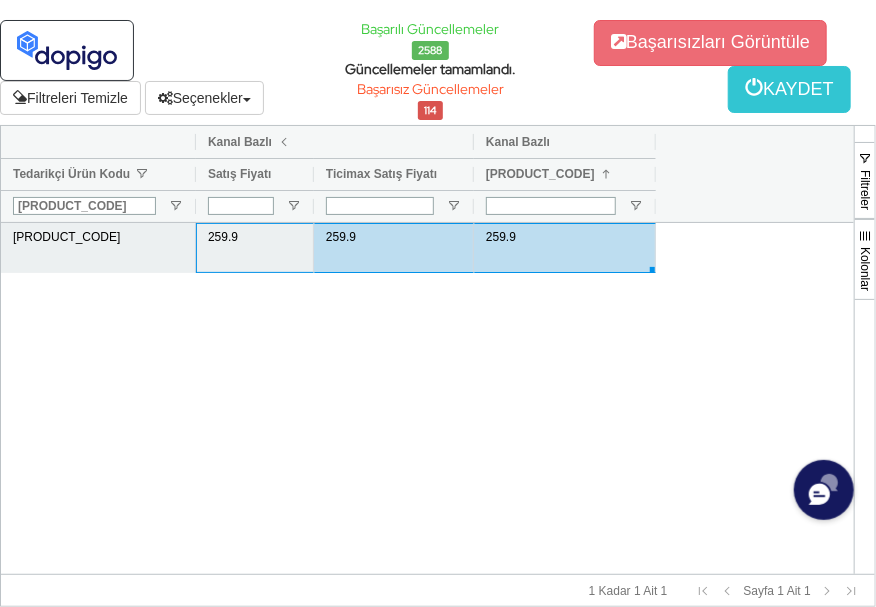 drag, startPoint x: 253, startPoint y: 282, endPoint x: 544, endPoint y: 278, distance: 291.0275 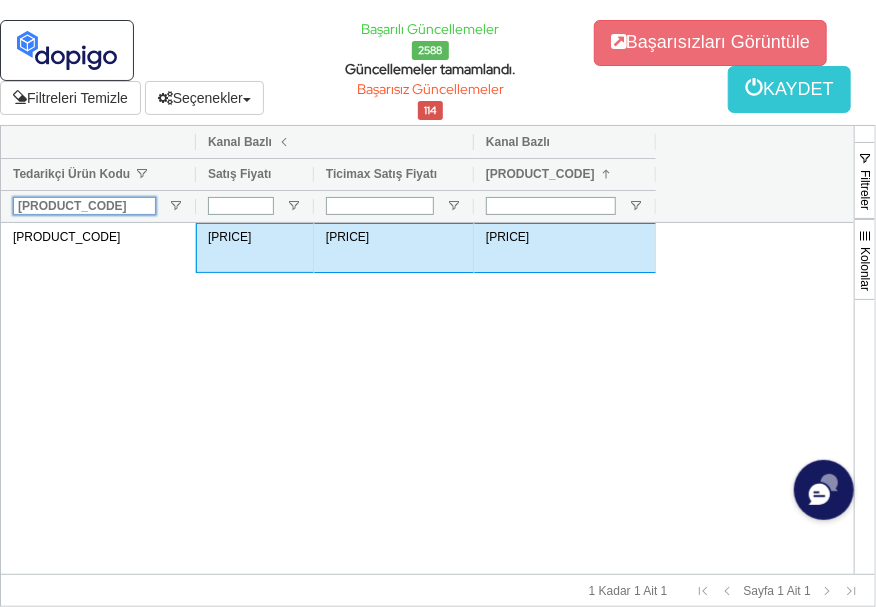 drag, startPoint x: 126, startPoint y: 233, endPoint x: 0, endPoint y: 242, distance: 126.32102 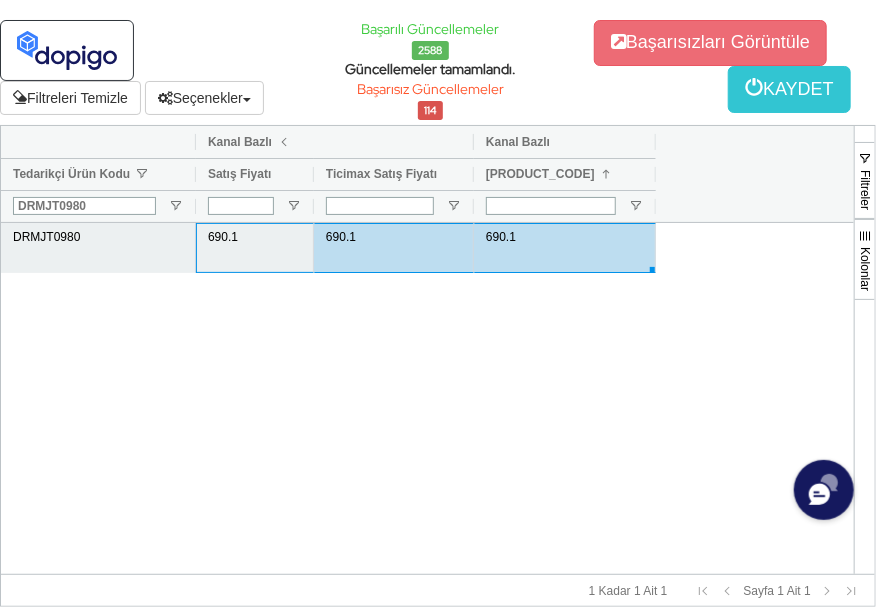 drag, startPoint x: 224, startPoint y: 287, endPoint x: 589, endPoint y: 290, distance: 365.01233 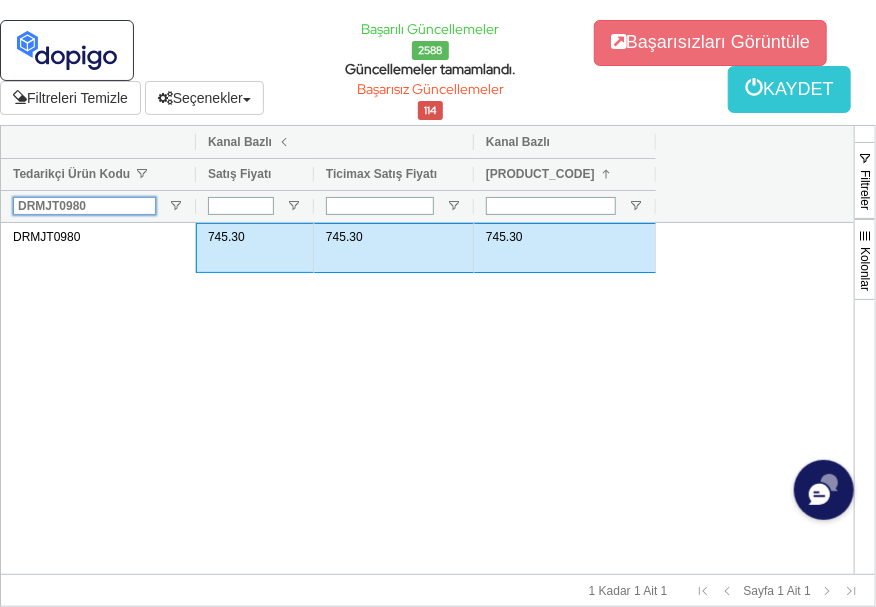 drag, startPoint x: 109, startPoint y: 237, endPoint x: 0, endPoint y: 258, distance: 111.0045 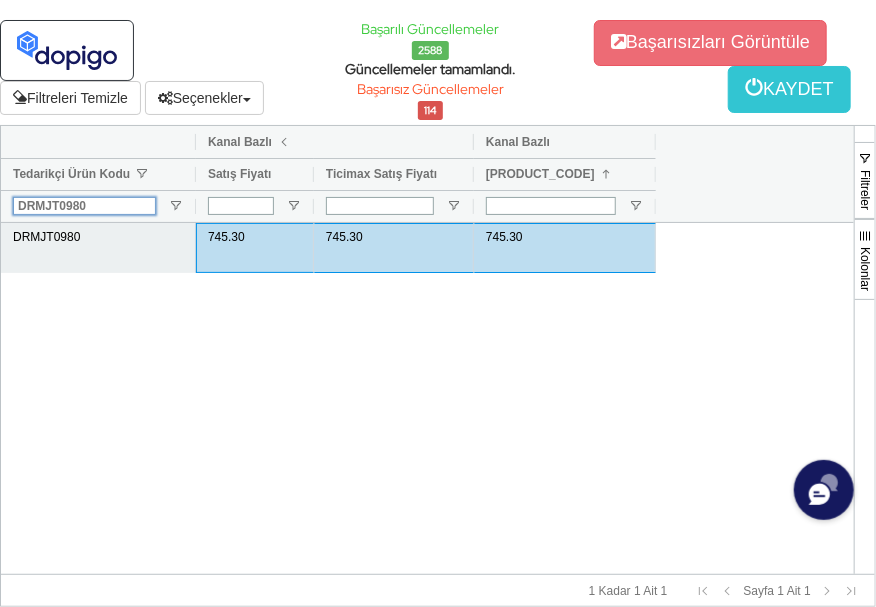 paste on "1105" 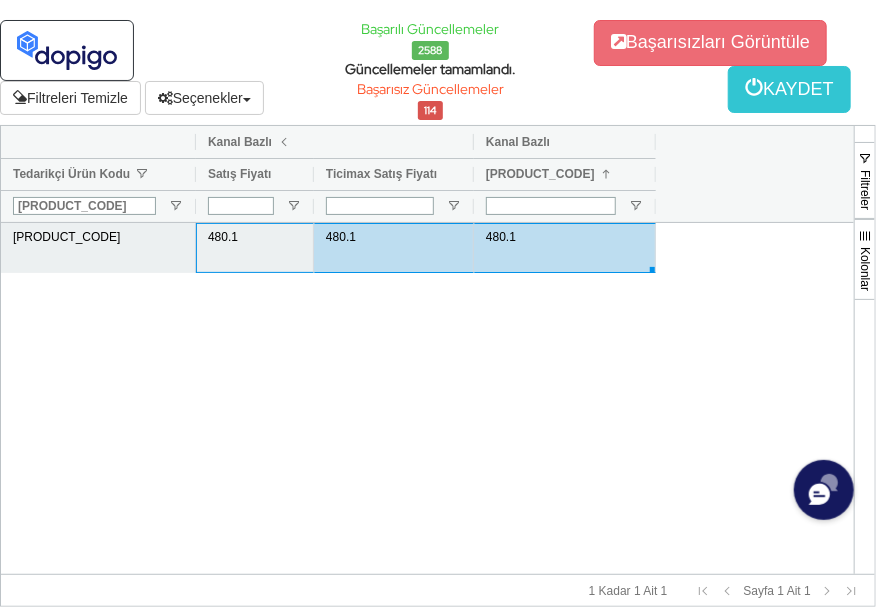 drag, startPoint x: 249, startPoint y: 274, endPoint x: 555, endPoint y: 284, distance: 306.16336 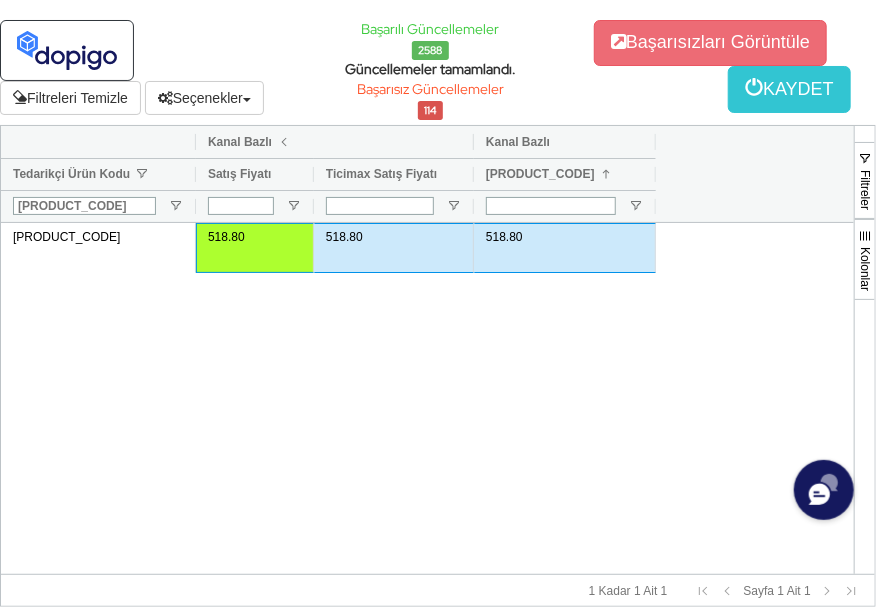 click on "[PRODUCT_CODE] 518.80 518.80 518.80" at bounding box center (427, 398) 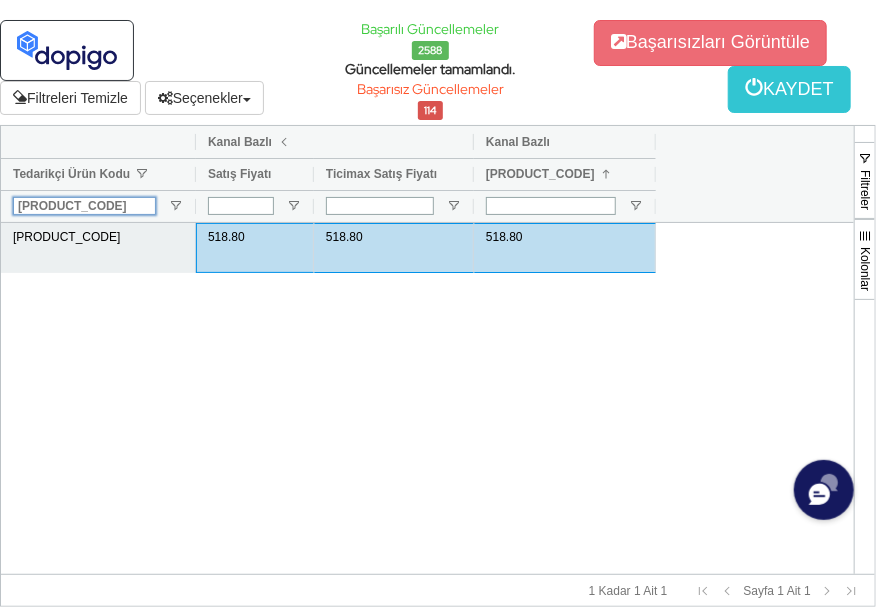 drag, startPoint x: 90, startPoint y: 232, endPoint x: 0, endPoint y: 259, distance: 93.96276 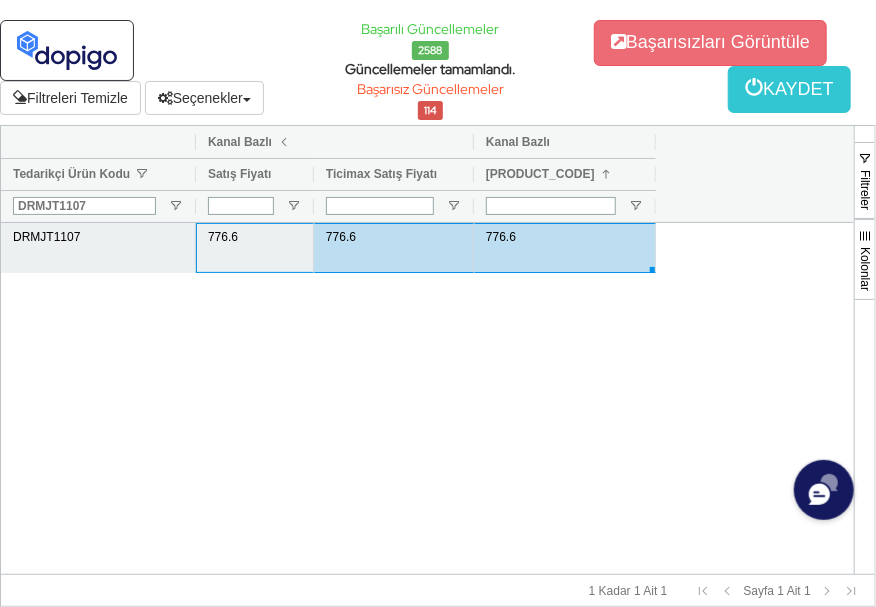 drag, startPoint x: 230, startPoint y: 277, endPoint x: 576, endPoint y: 294, distance: 346.4174 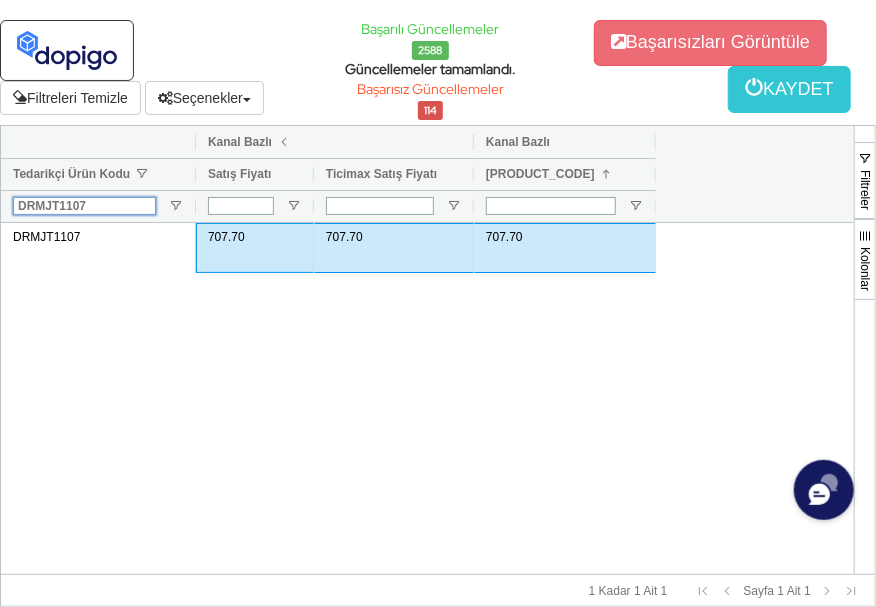 drag, startPoint x: 114, startPoint y: 233, endPoint x: 7, endPoint y: 244, distance: 107.563934 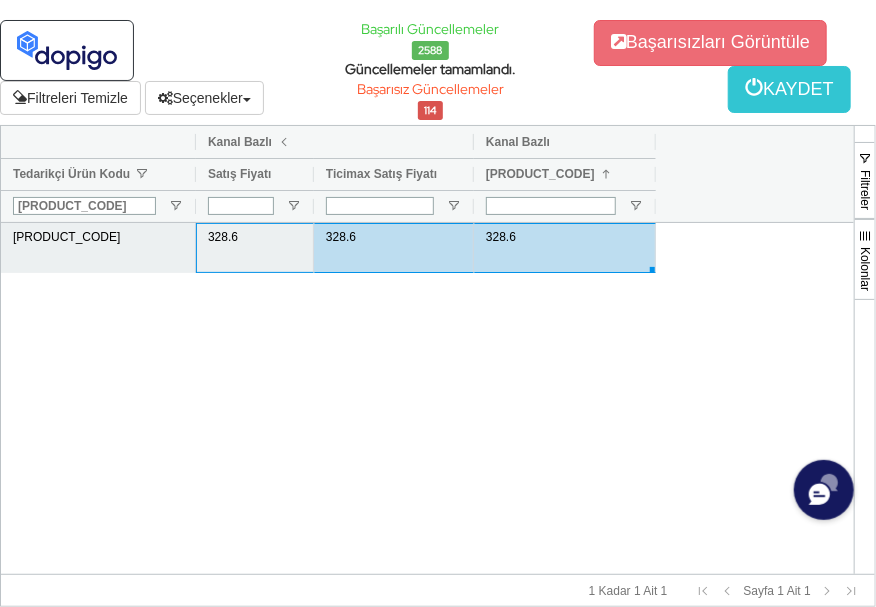 drag, startPoint x: 266, startPoint y: 267, endPoint x: 583, endPoint y: 268, distance: 317.0016 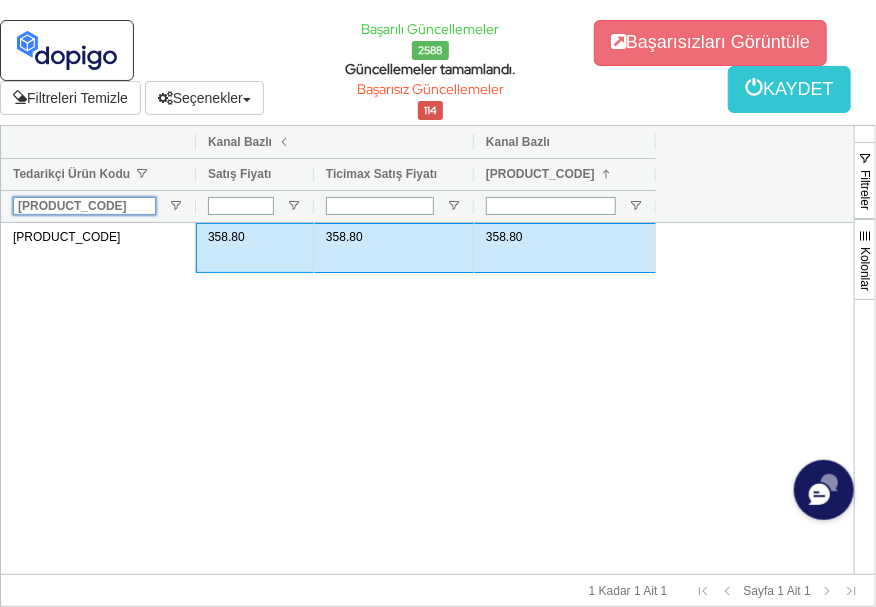 drag, startPoint x: 119, startPoint y: 234, endPoint x: 0, endPoint y: 264, distance: 122.72327 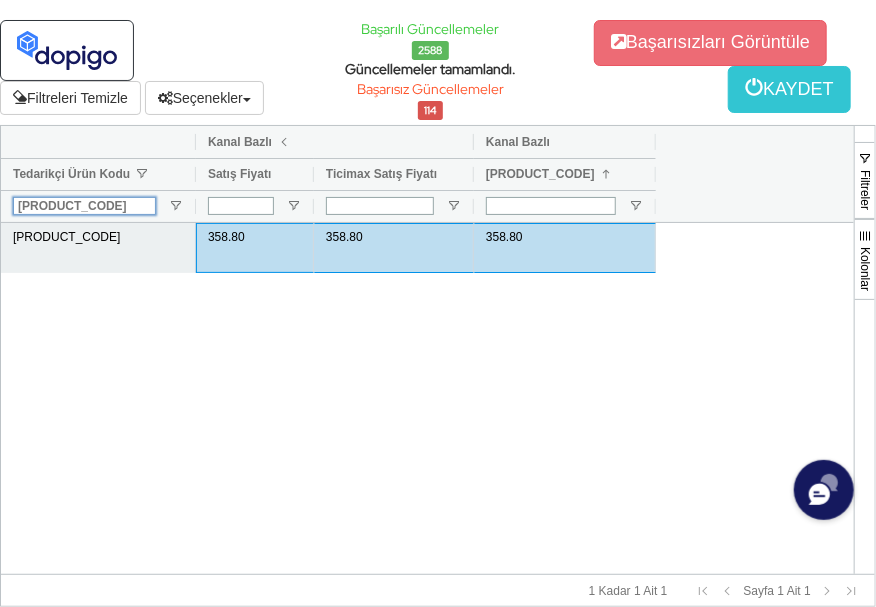 paste on "[PRODUCT_CODE]" 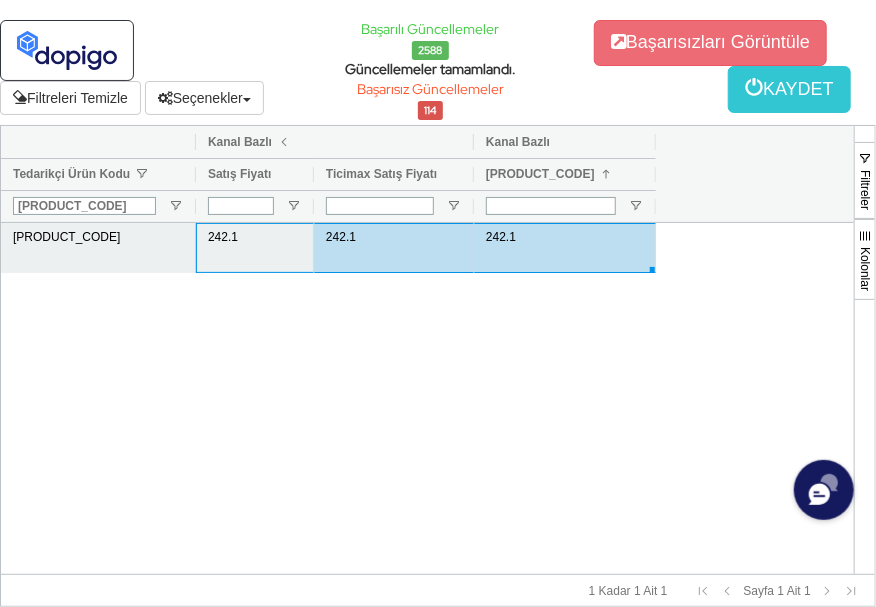 drag, startPoint x: 267, startPoint y: 279, endPoint x: 578, endPoint y: 279, distance: 311 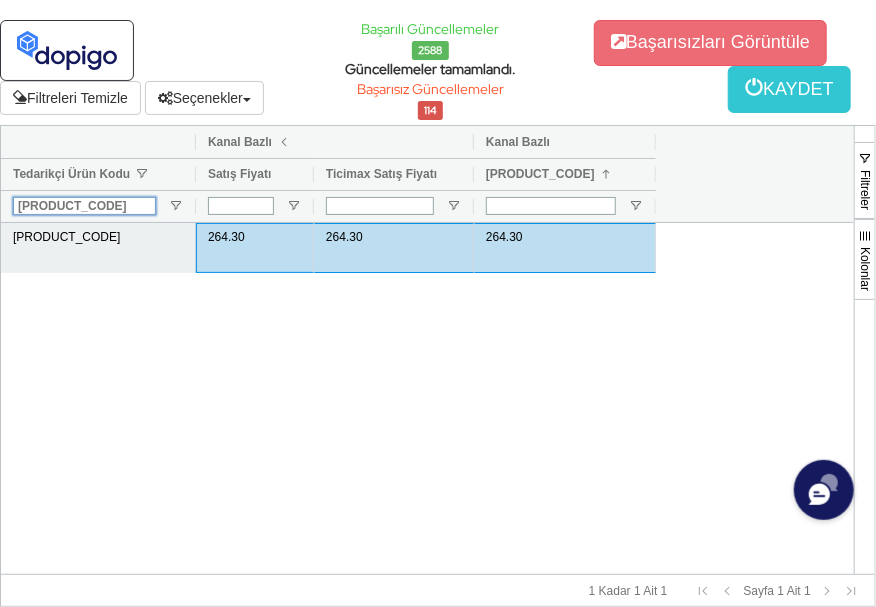 drag, startPoint x: 148, startPoint y: 230, endPoint x: 0, endPoint y: 299, distance: 163.29422 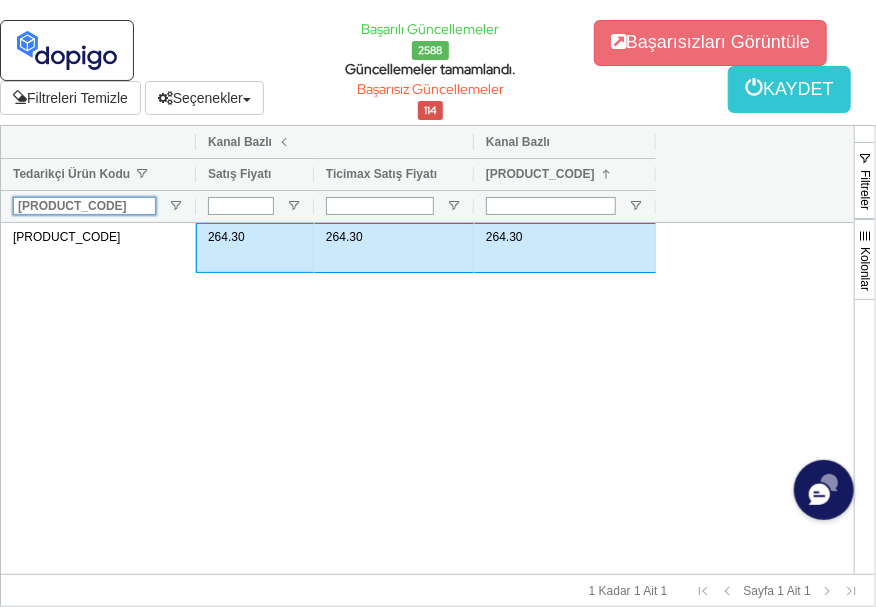 paste on "T" 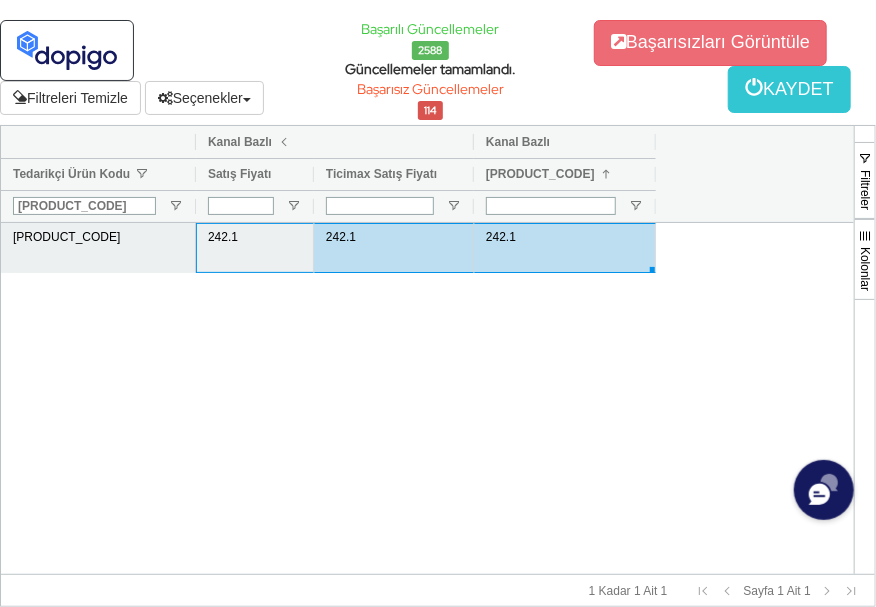 drag, startPoint x: 219, startPoint y: 267, endPoint x: 620, endPoint y: 282, distance: 401.28046 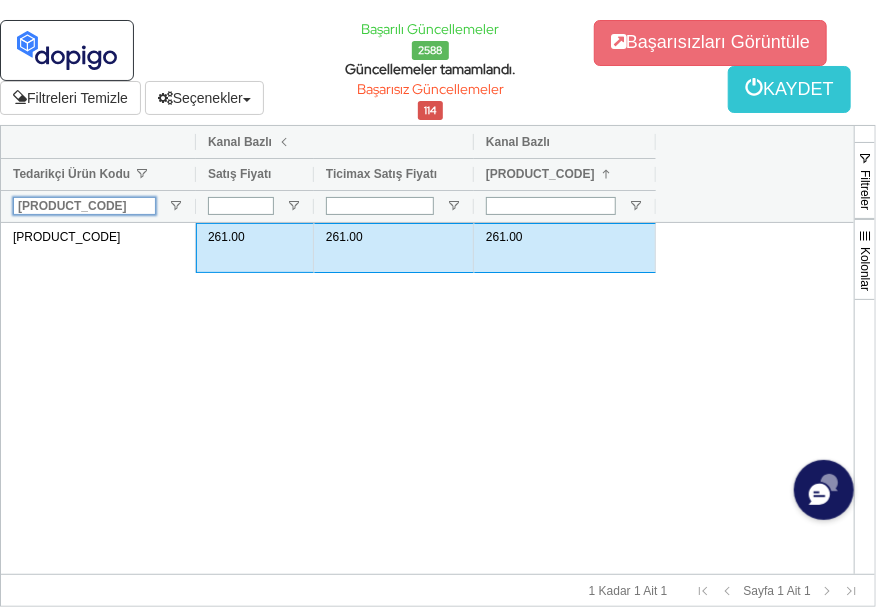 drag, startPoint x: 130, startPoint y: 230, endPoint x: 0, endPoint y: 252, distance: 131.8484 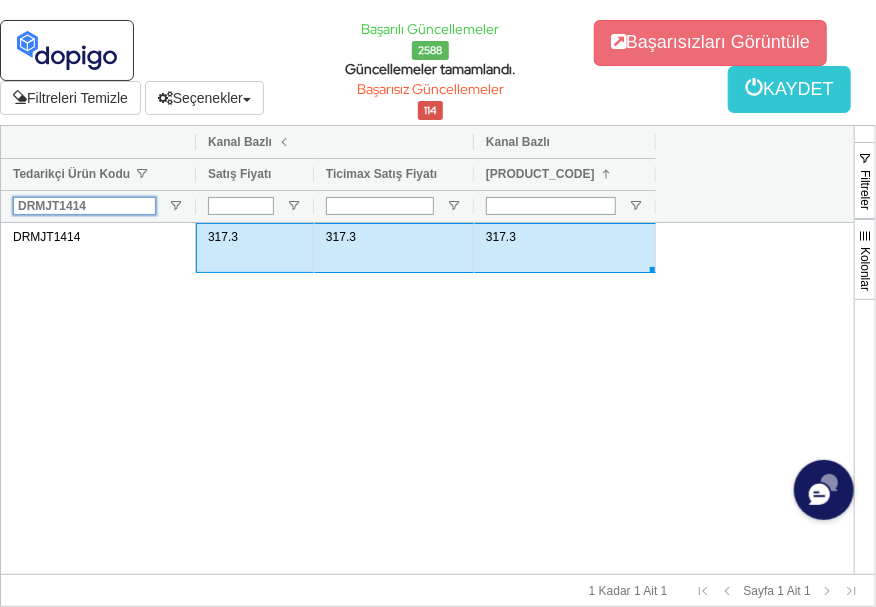 type on "DRMJT1414" 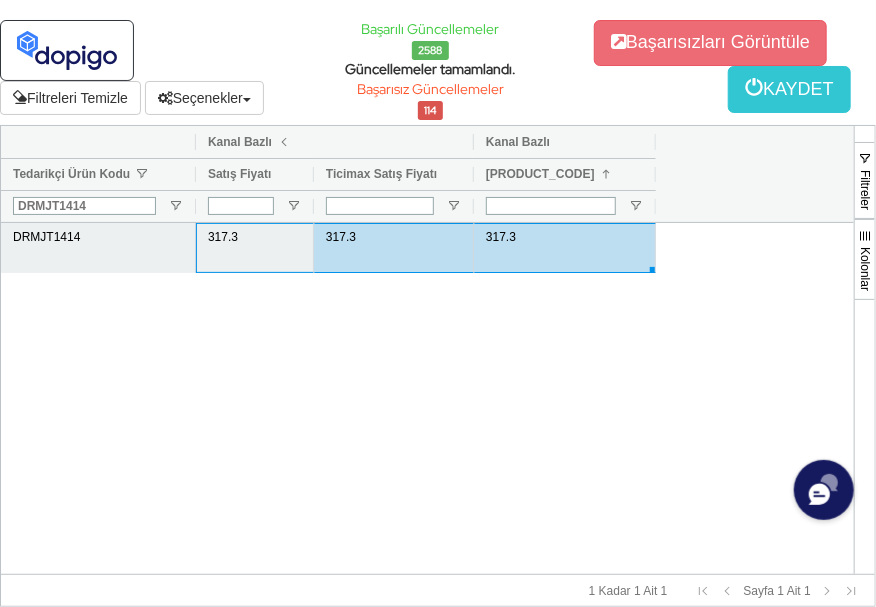 drag, startPoint x: 238, startPoint y: 273, endPoint x: 528, endPoint y: 287, distance: 290.33774 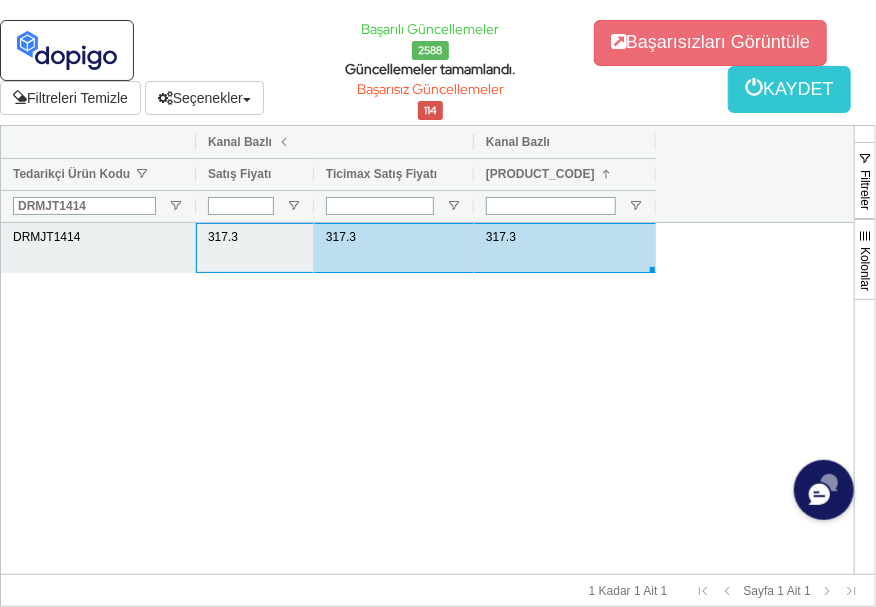 click on "[PRODUCT_CODE] 317.3 317.3 317.3" at bounding box center (328, 248) 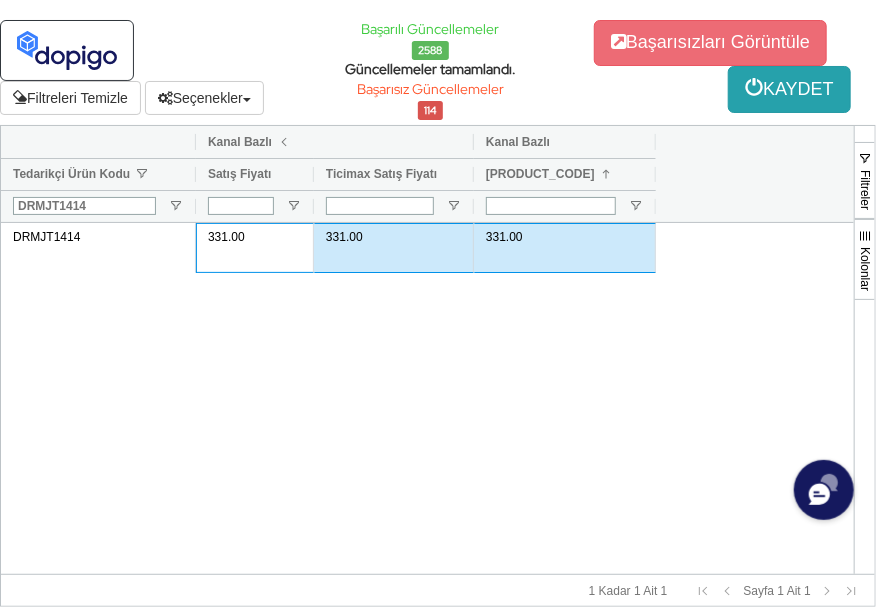 click on "KAYDET" at bounding box center [789, 89] 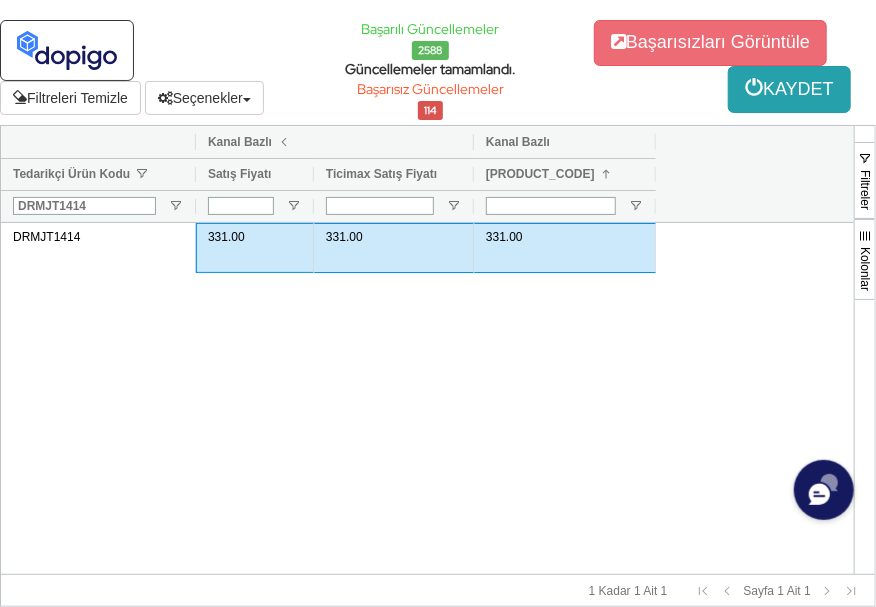 click on "KAYDET" at bounding box center [789, 89] 